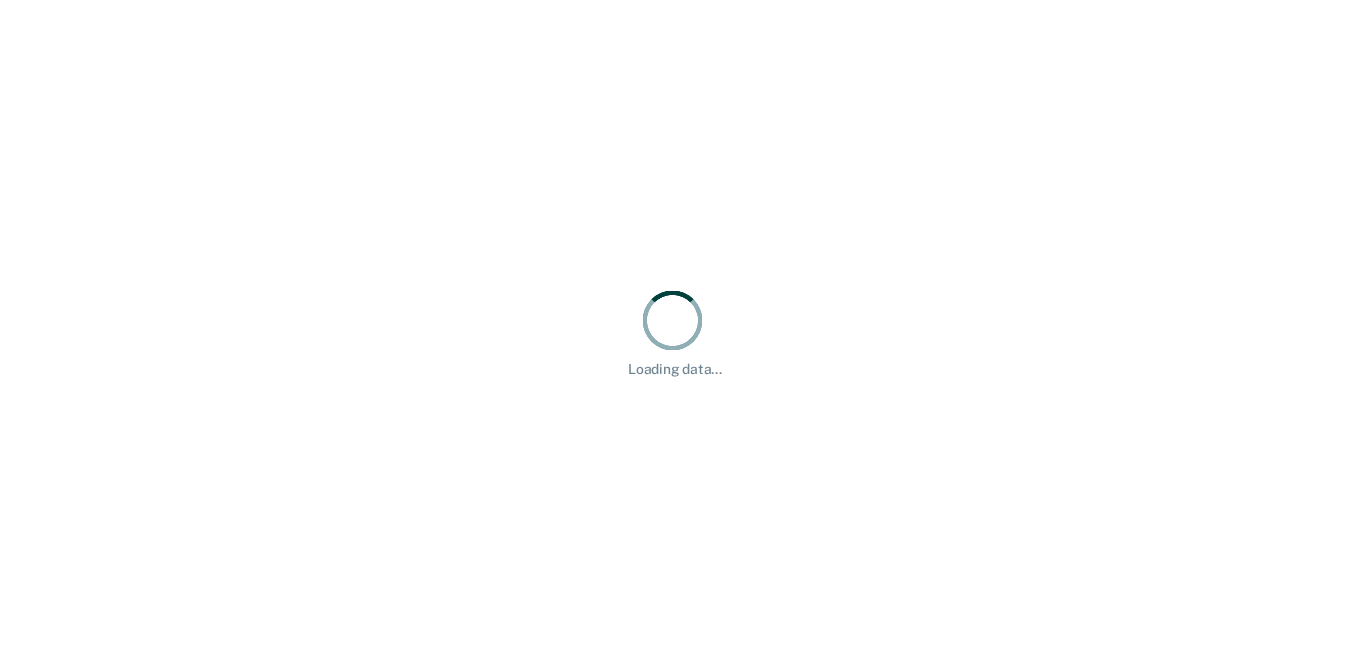 scroll, scrollTop: 0, scrollLeft: 0, axis: both 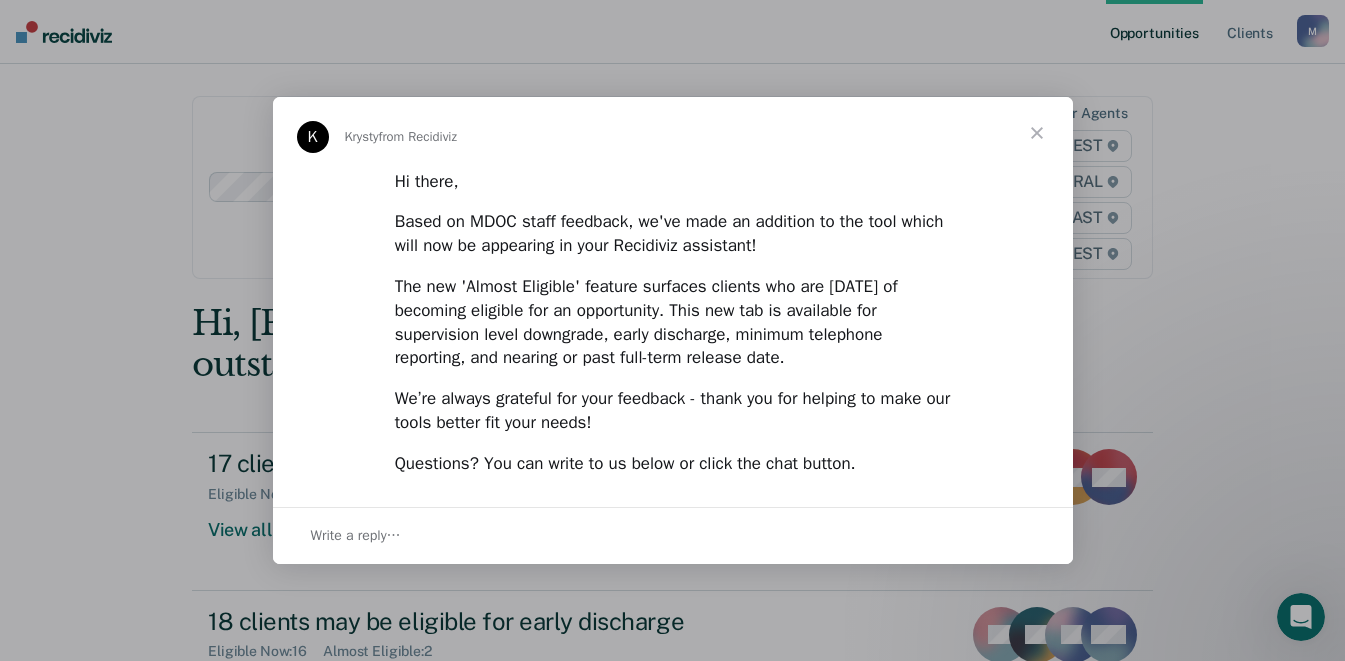 click at bounding box center [1037, 133] 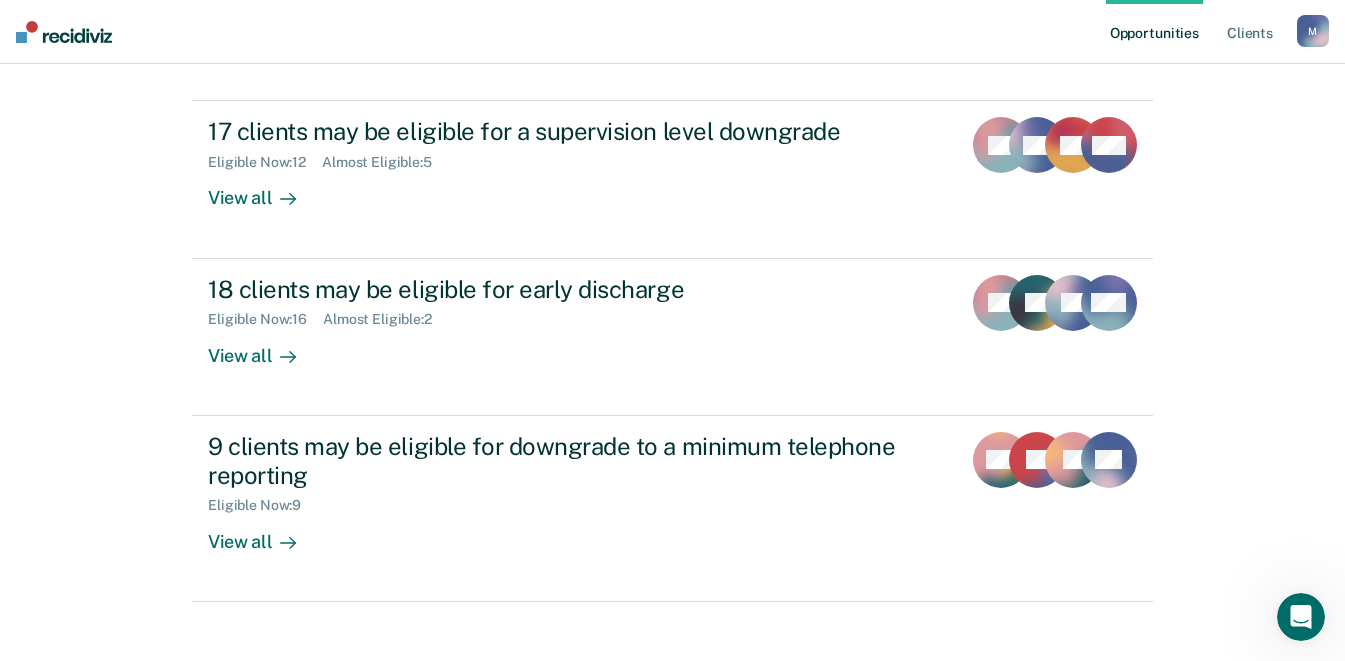 scroll, scrollTop: 343, scrollLeft: 0, axis: vertical 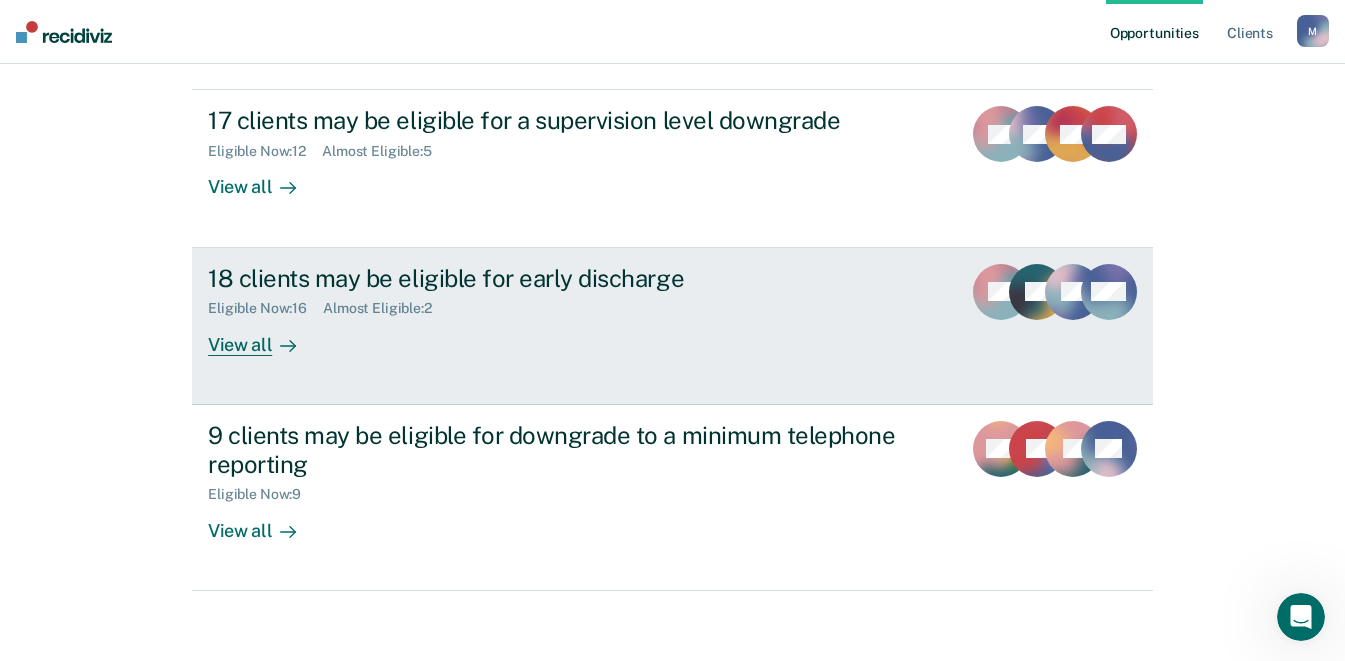click on "View all" at bounding box center [264, 336] 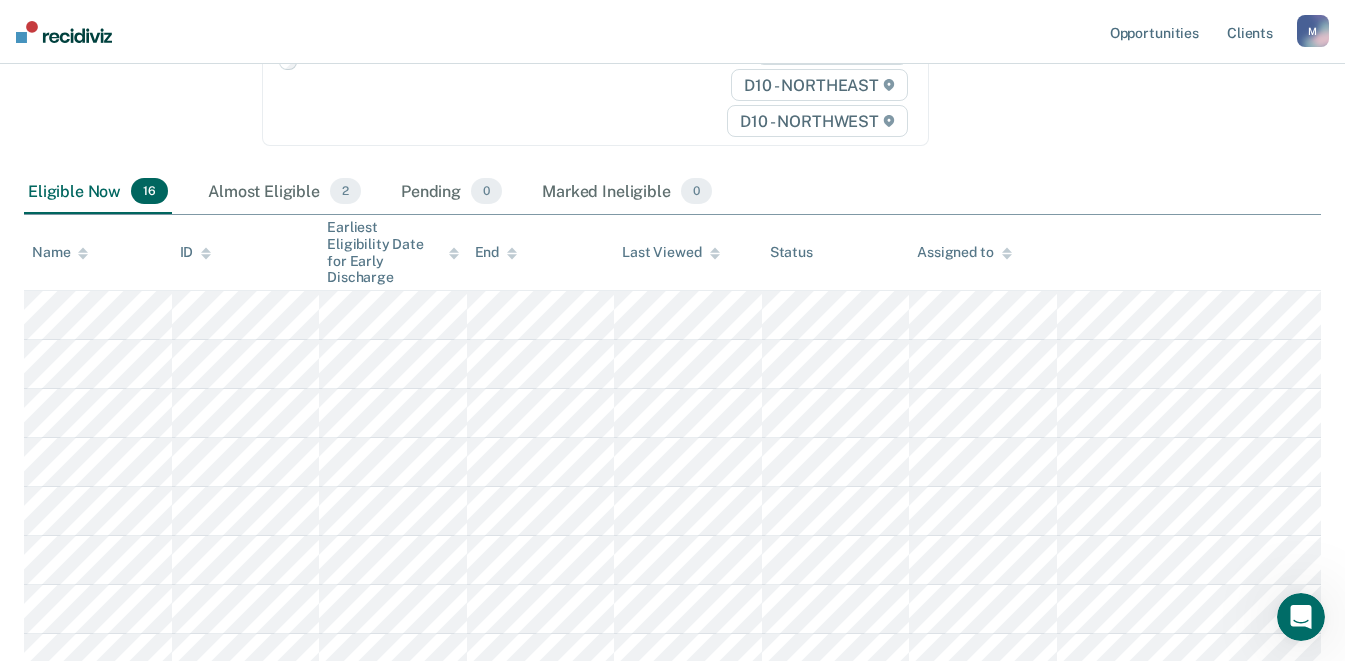 scroll, scrollTop: 0, scrollLeft: 0, axis: both 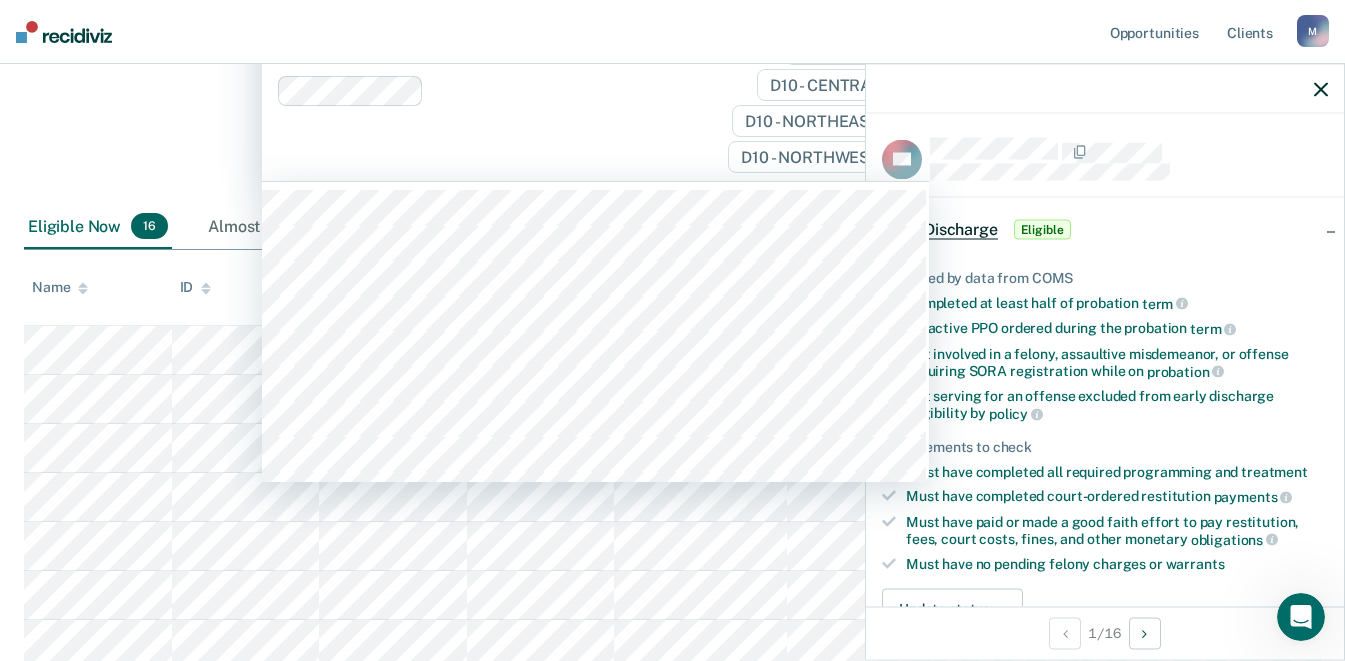 click at bounding box center (576, 90) 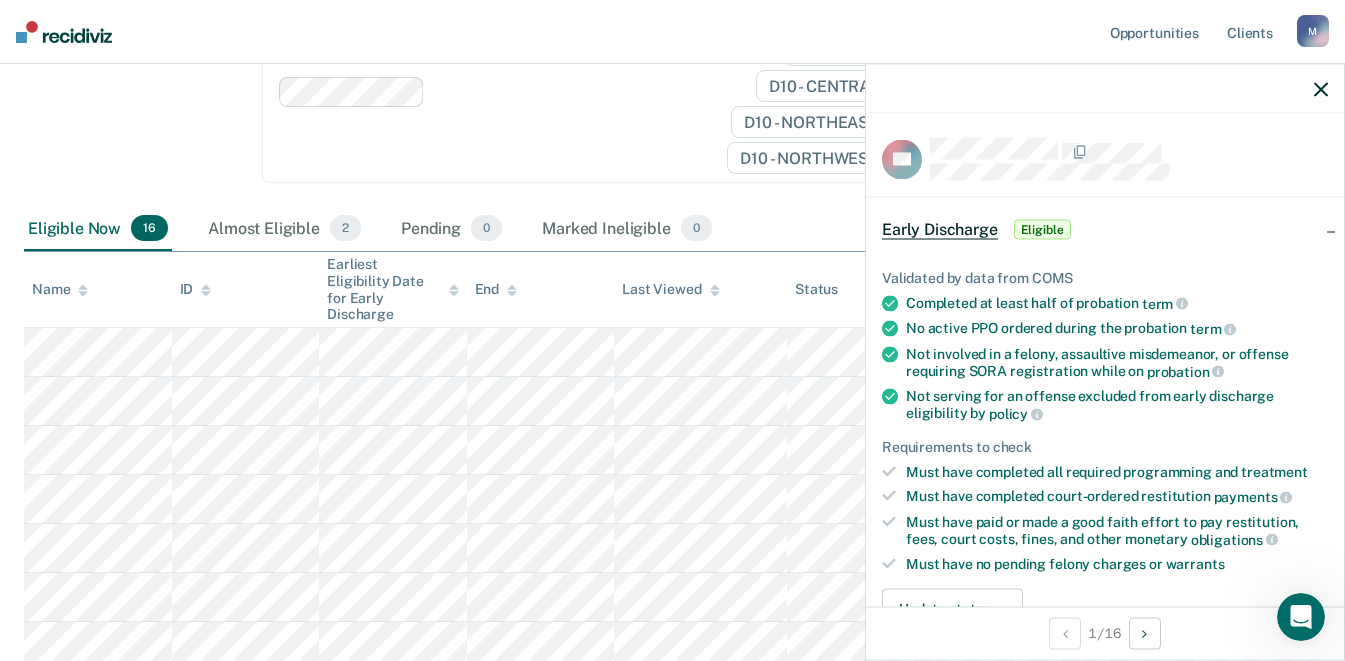 click on "Opportunities Client s [EMAIL_ADDRESS][US_STATE][DOMAIN_NAME] M Profile How it works Log Out" at bounding box center [672, 32] 